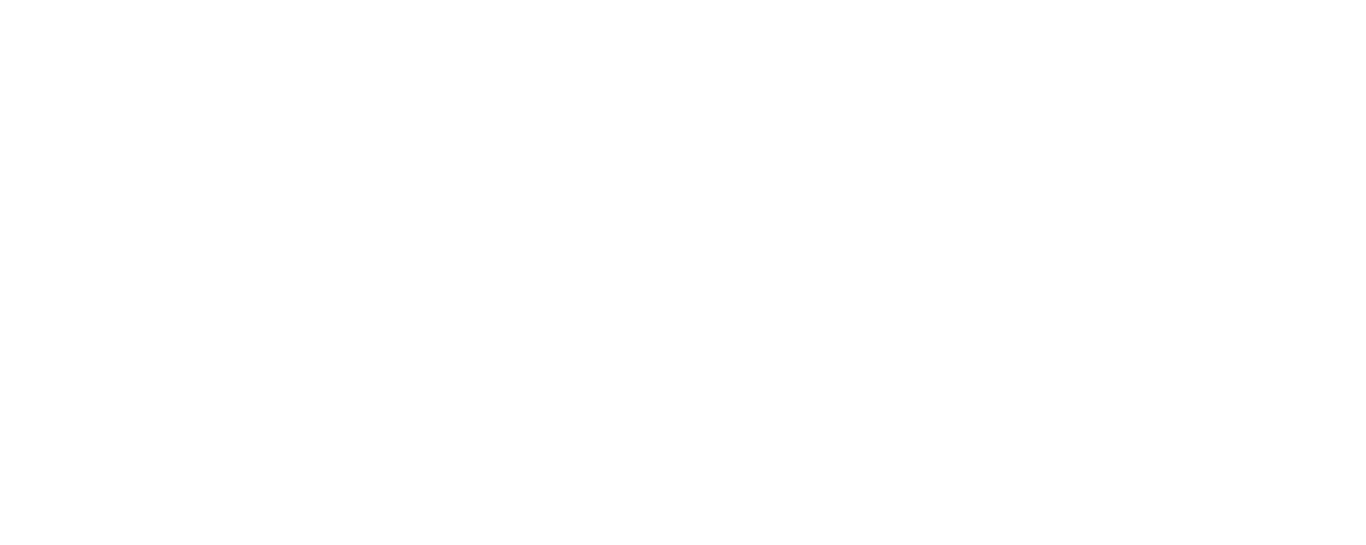 scroll, scrollTop: 0, scrollLeft: 0, axis: both 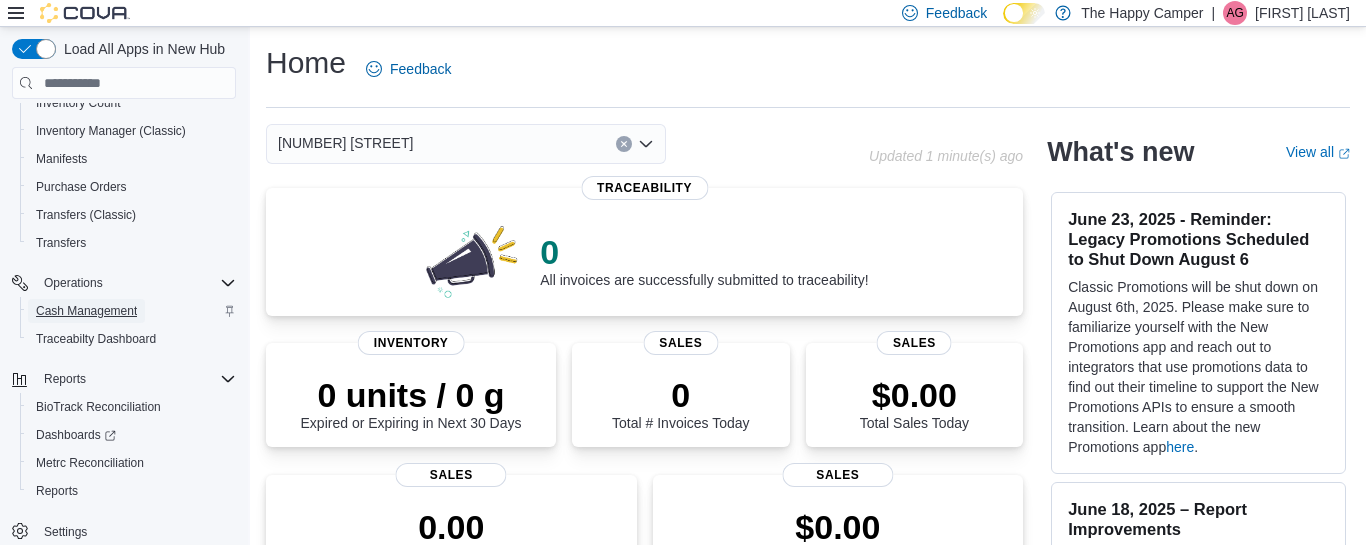 click on "Cash Management" at bounding box center [86, 311] 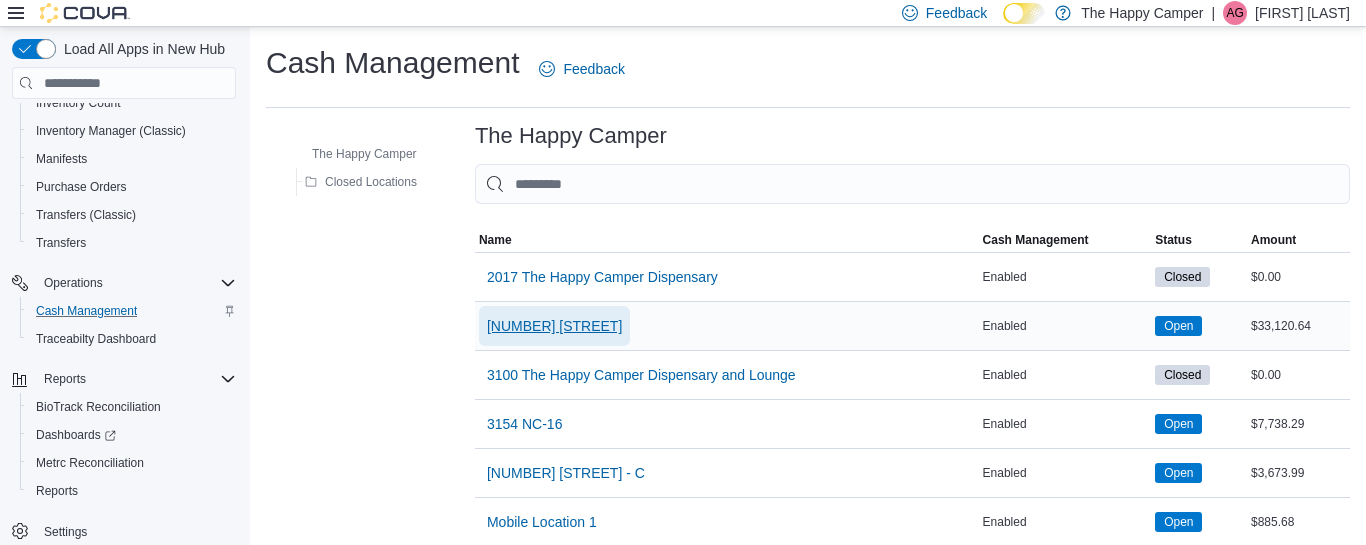 click on "[NUMBER] [STREET]" at bounding box center (554, 326) 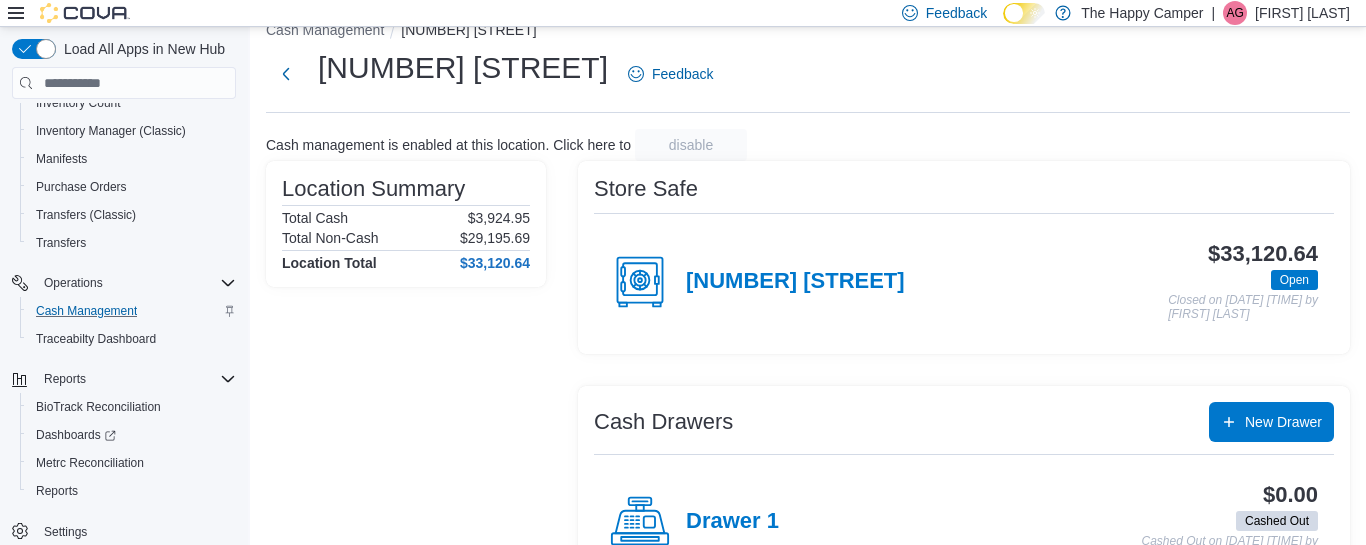 scroll, scrollTop: 0, scrollLeft: 0, axis: both 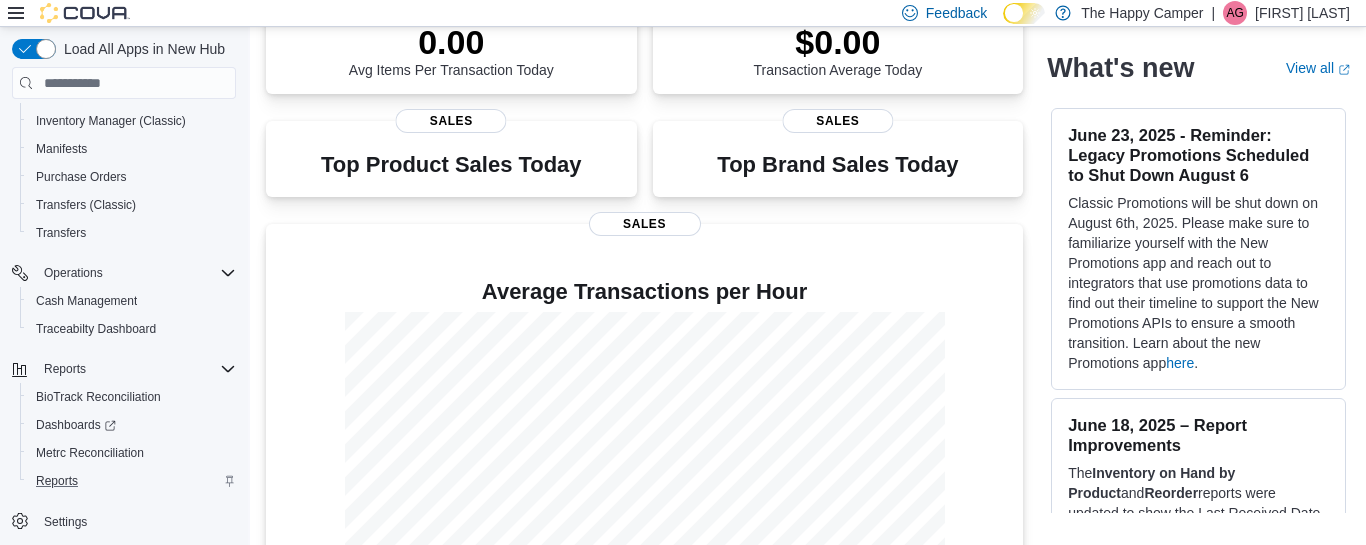 click on "Reports" at bounding box center (132, 481) 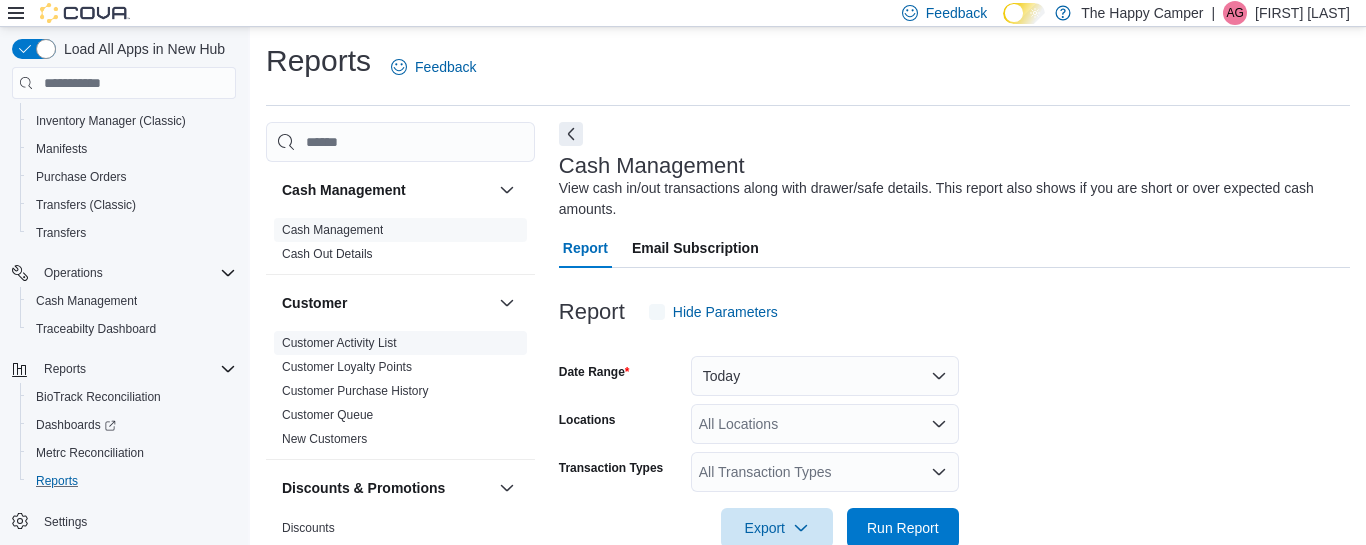 scroll, scrollTop: 45, scrollLeft: 0, axis: vertical 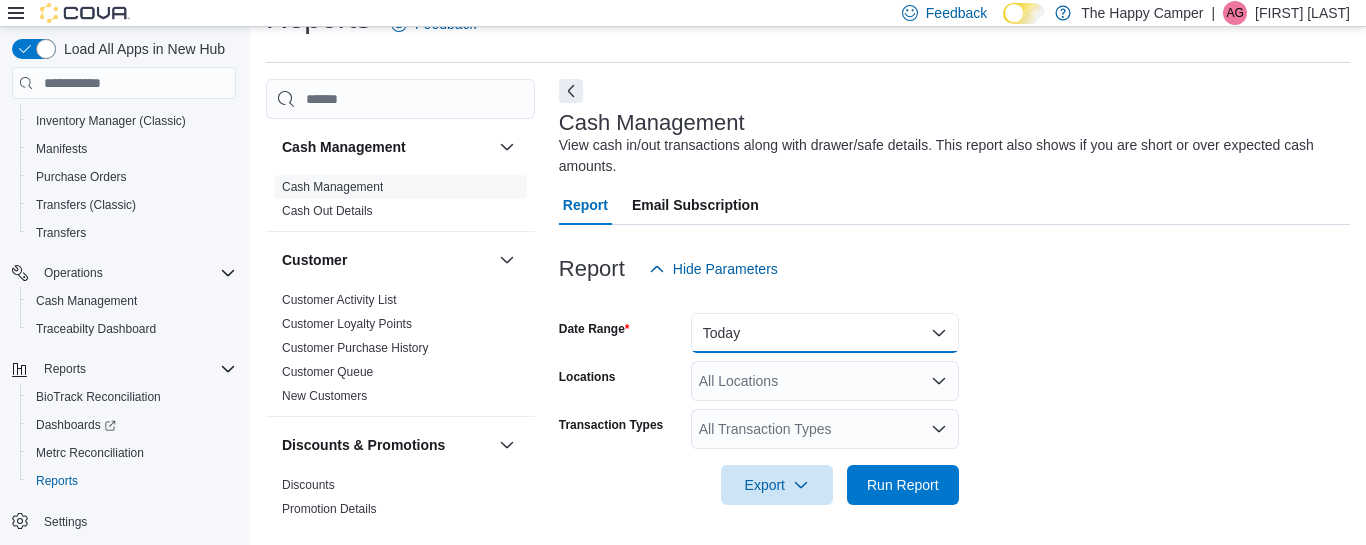 click on "Today" at bounding box center [825, 333] 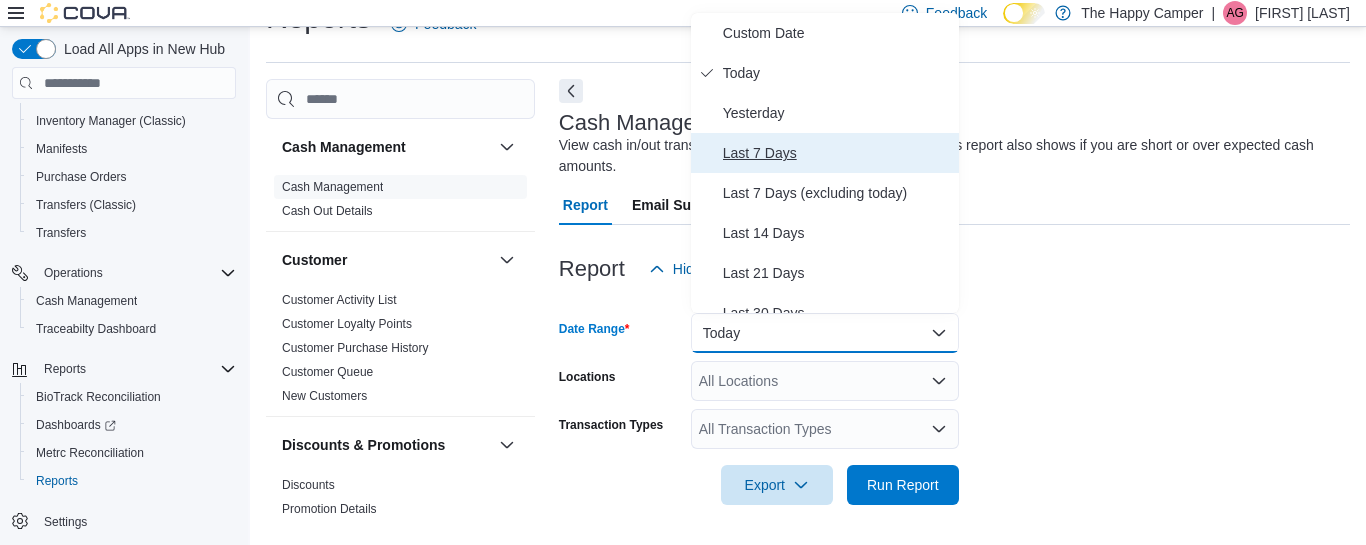 click on "Last 7 Days" at bounding box center [825, 153] 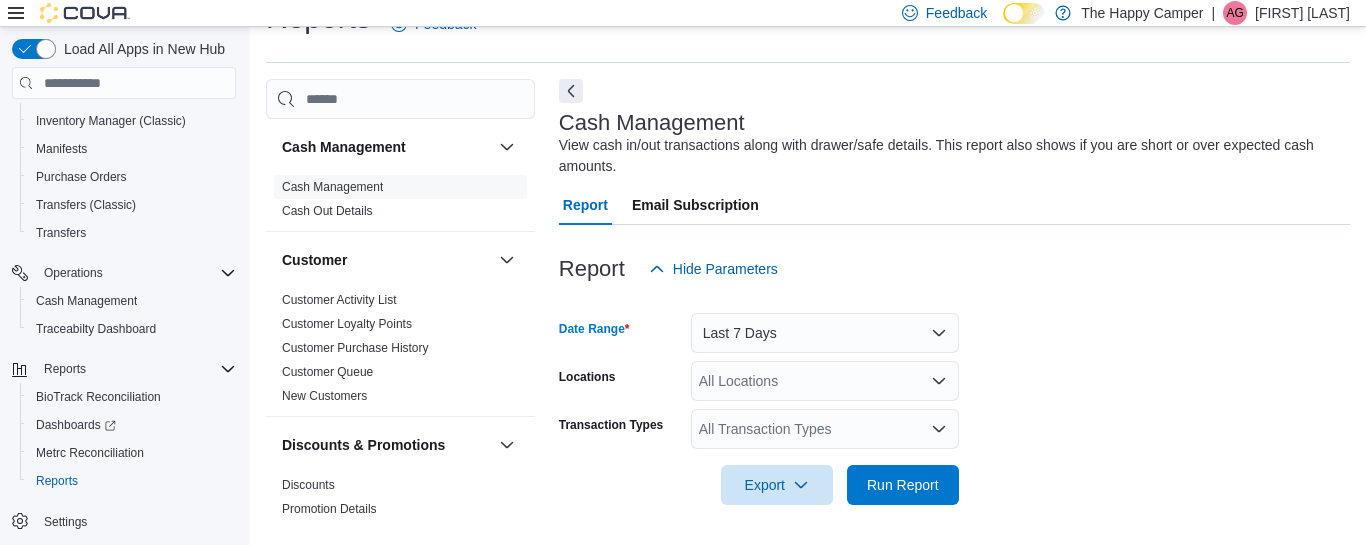 click 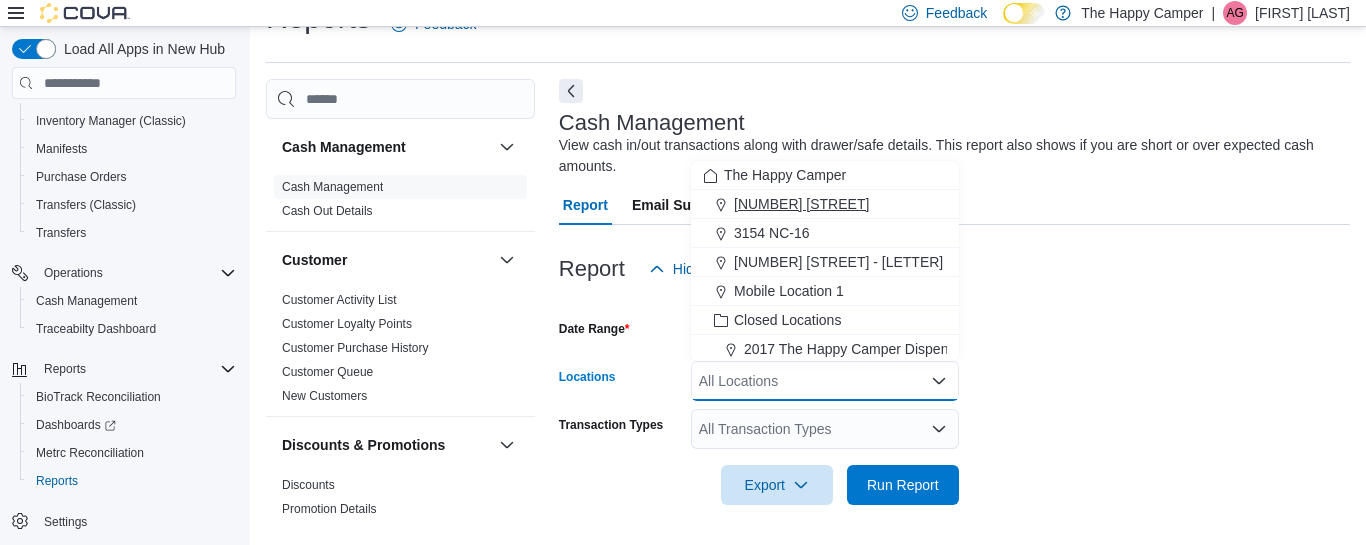 click on "[NUMBER] [STREET]" at bounding box center (801, 204) 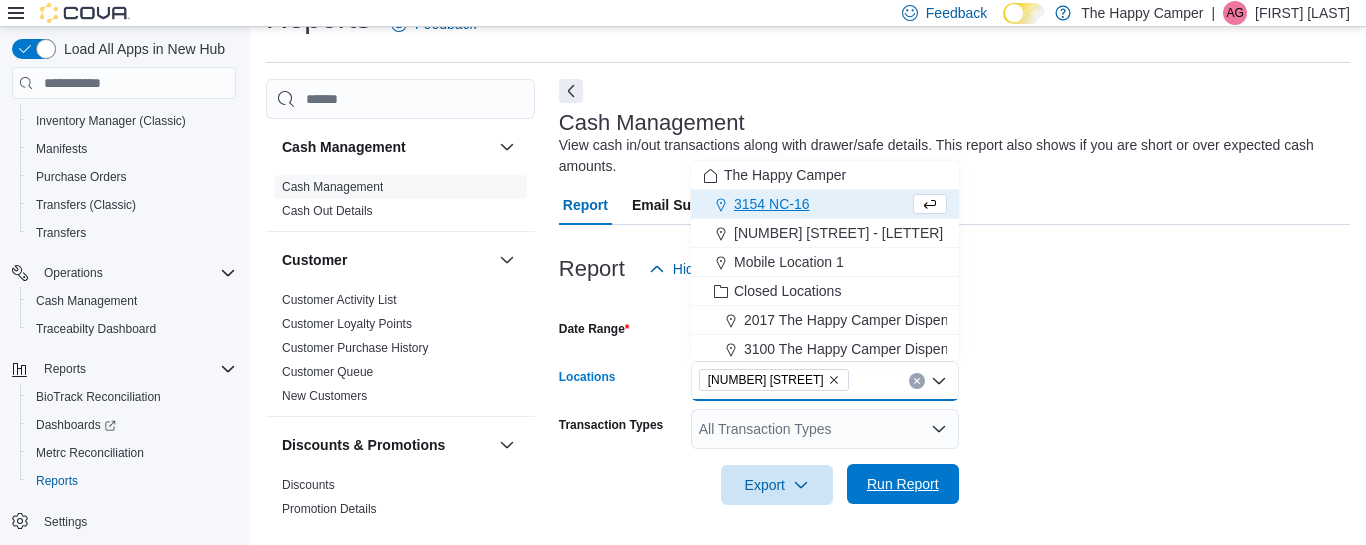 click on "Run Report" at bounding box center [903, 484] 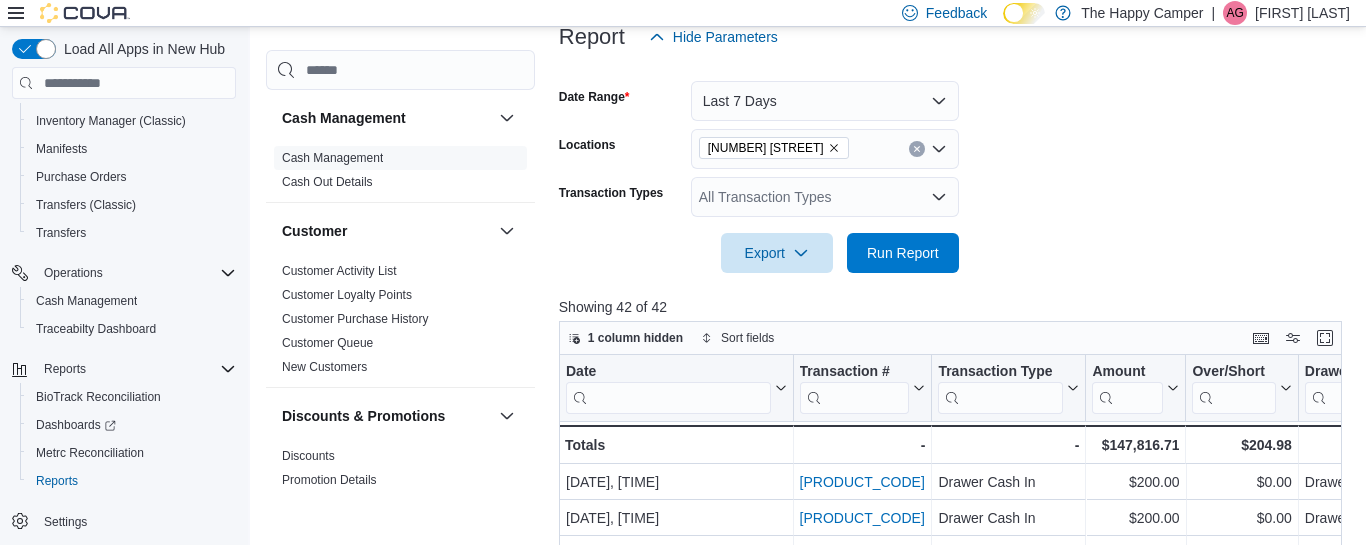 scroll, scrollTop: 505, scrollLeft: 0, axis: vertical 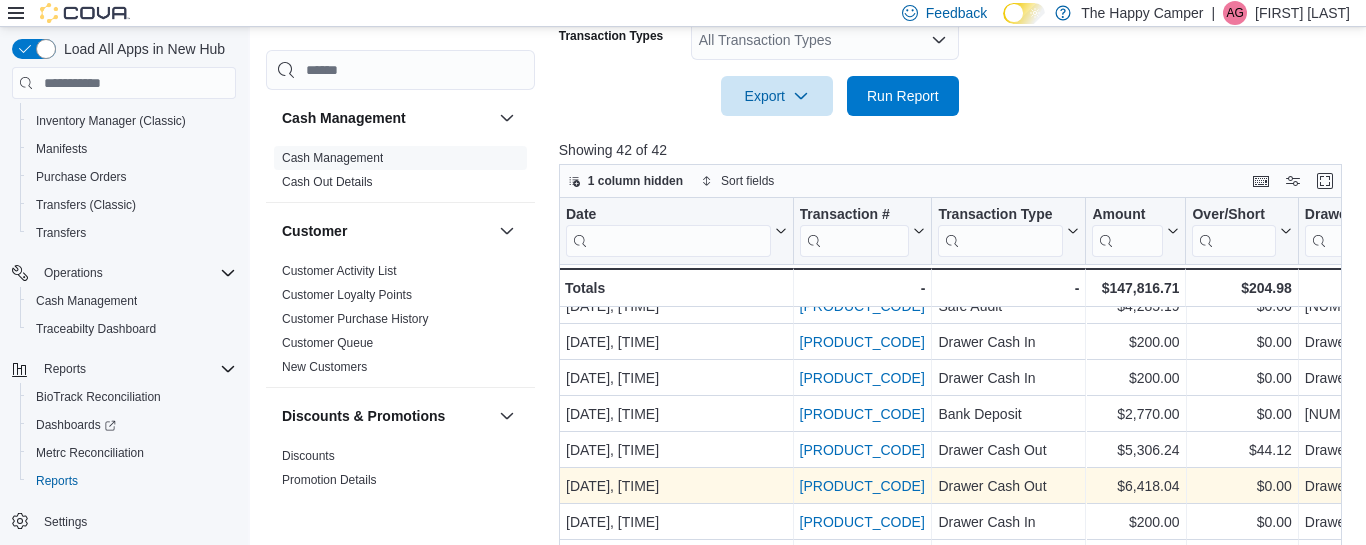 click on "CMDDKG-4268" at bounding box center (861, 486) 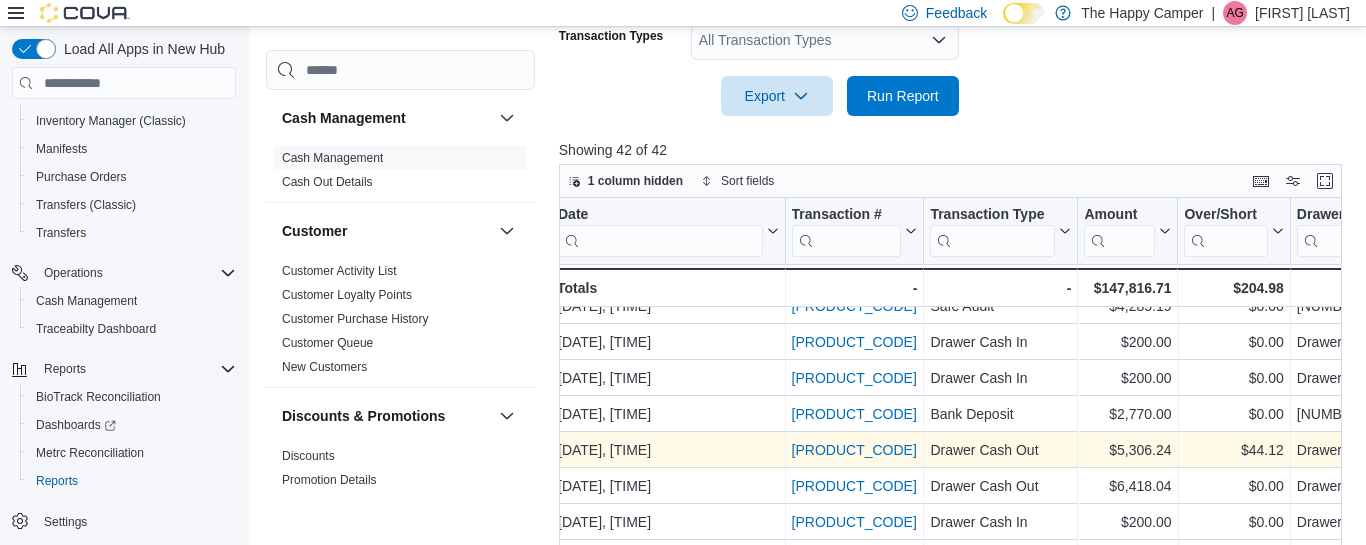 scroll, scrollTop: 955, scrollLeft: 0, axis: vertical 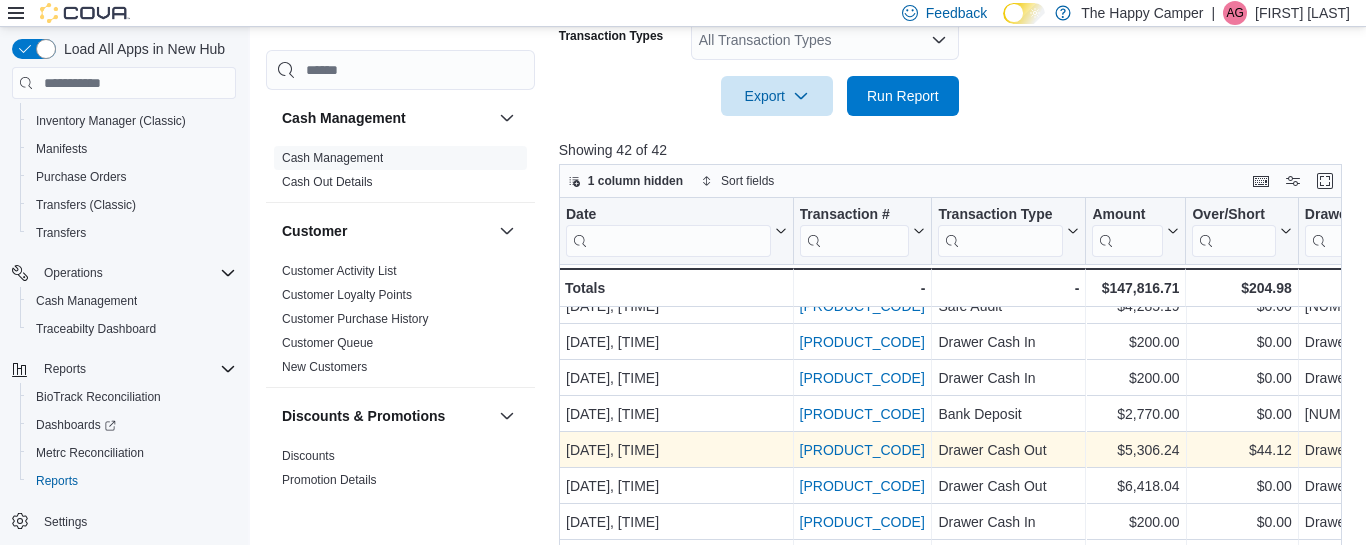 click on "CMDDKG-4267" at bounding box center (861, 450) 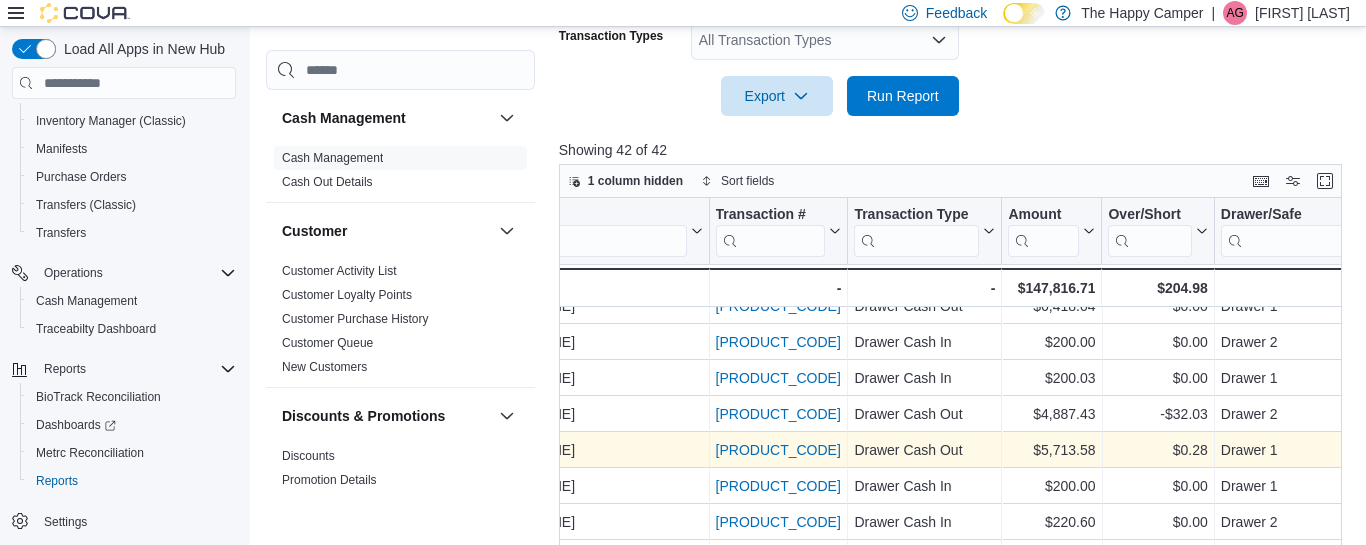 scroll, scrollTop: 1135, scrollLeft: 91, axis: both 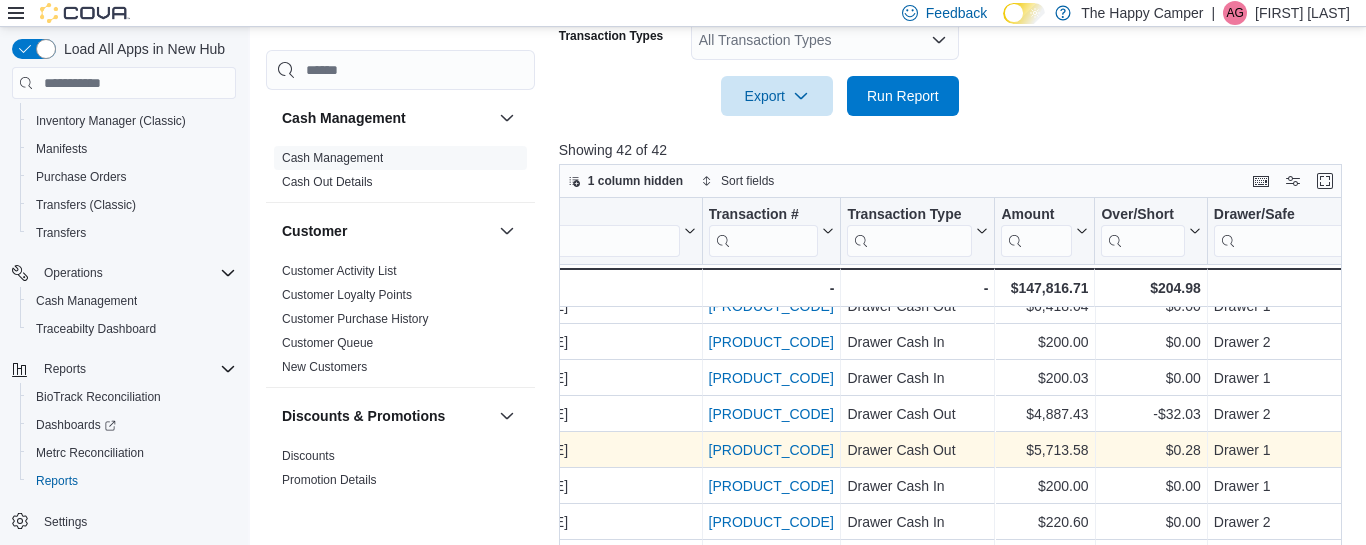 click on "[ID]" at bounding box center [770, 450] 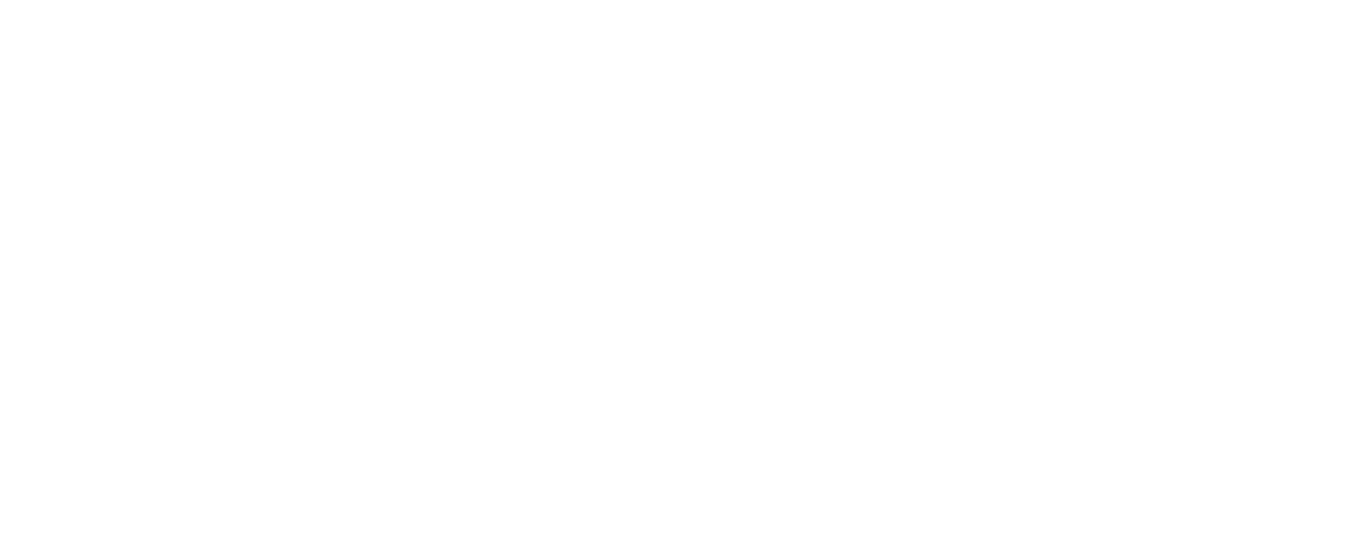 scroll, scrollTop: 0, scrollLeft: 0, axis: both 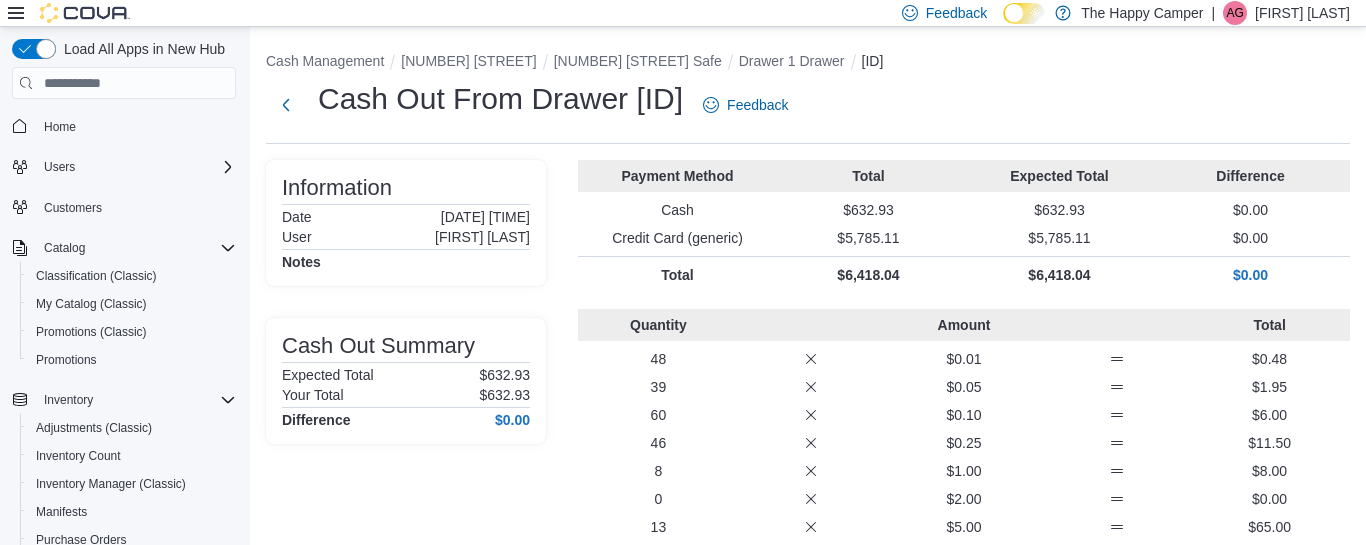 click on "Cash Out Summary   Expected Total [PRICE] Your Total [PRICE] Difference [PRICE]" at bounding box center (406, 381) 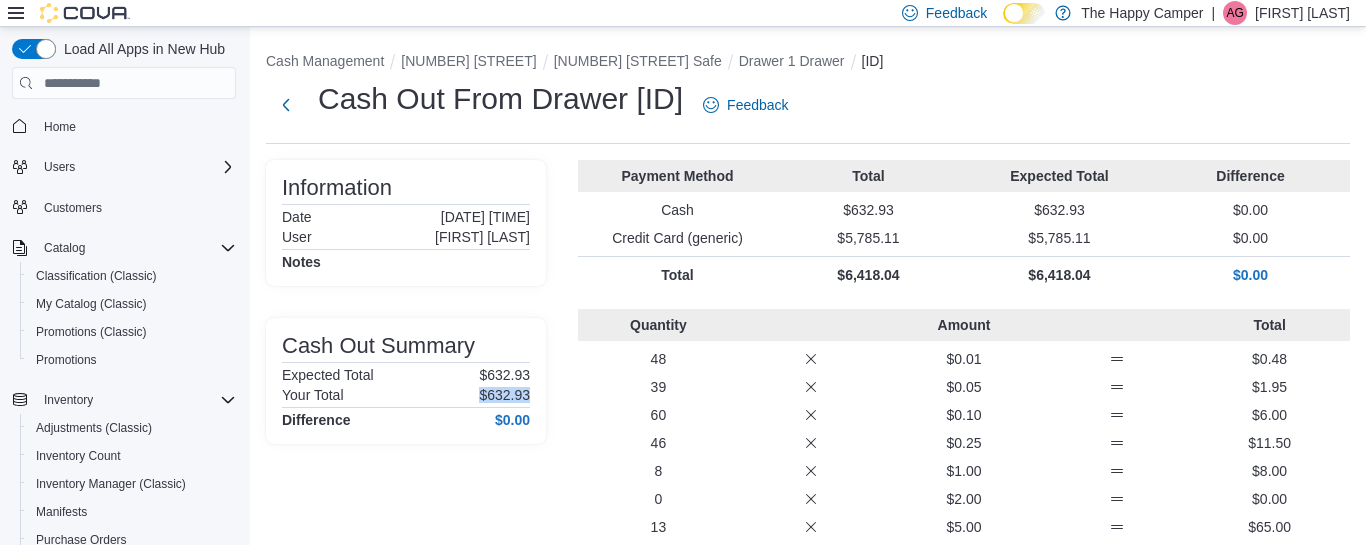 drag, startPoint x: 465, startPoint y: 388, endPoint x: 539, endPoint y: 395, distance: 74.330345 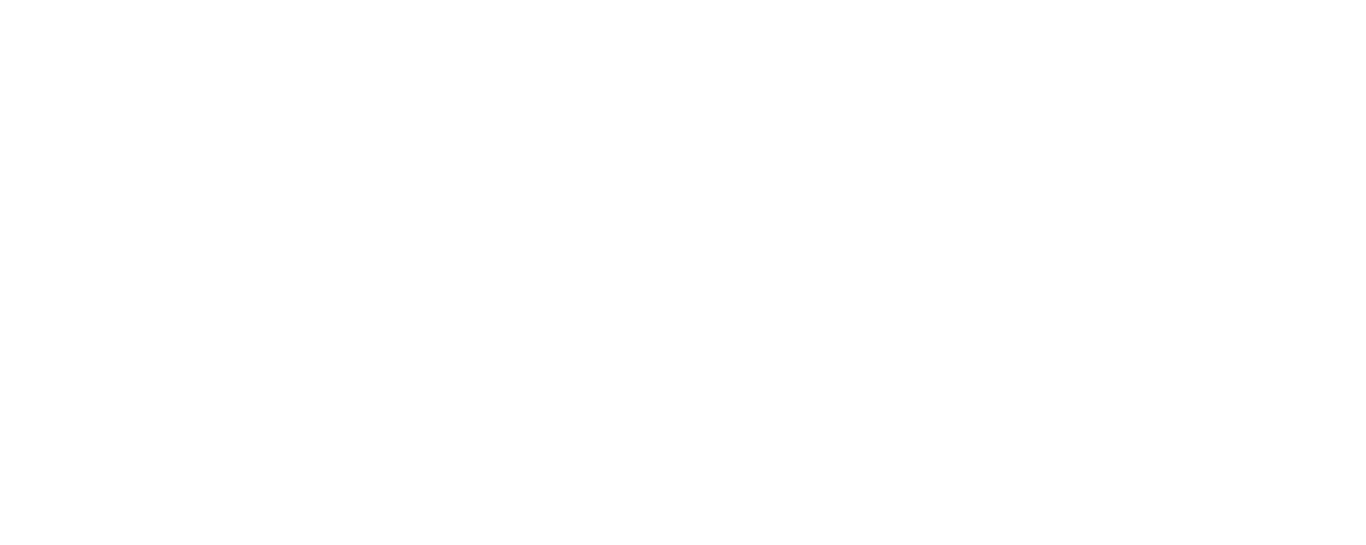 scroll, scrollTop: 0, scrollLeft: 0, axis: both 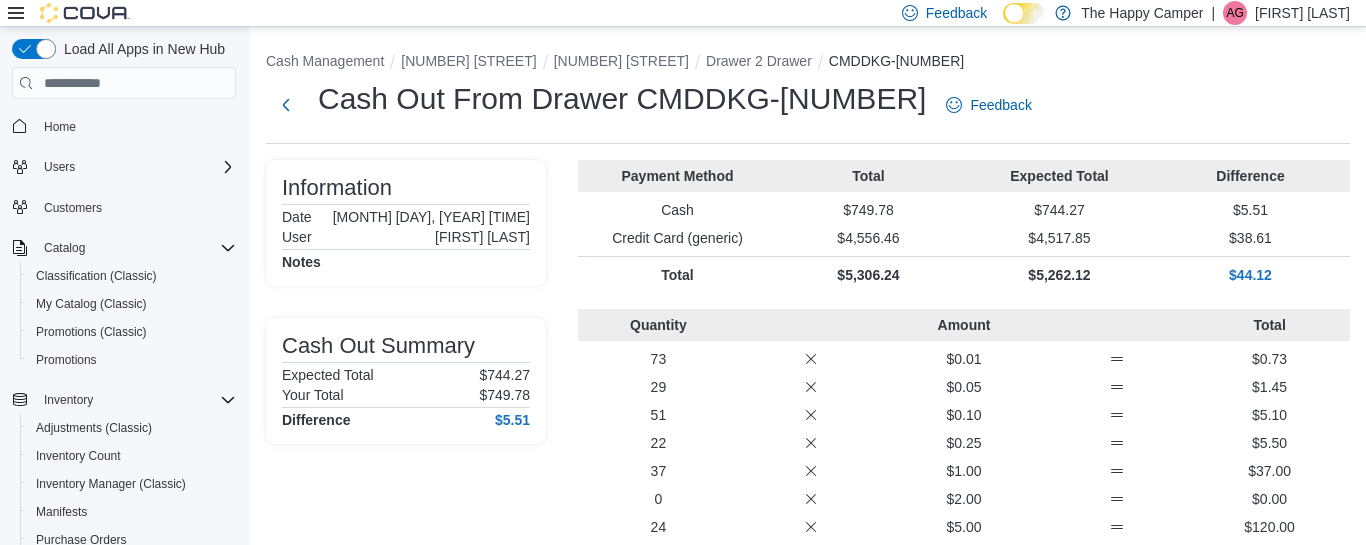 click on "Cash Out Summary   Expected Total $744.27 Your Total $749.78 Difference $5.51" at bounding box center [406, 381] 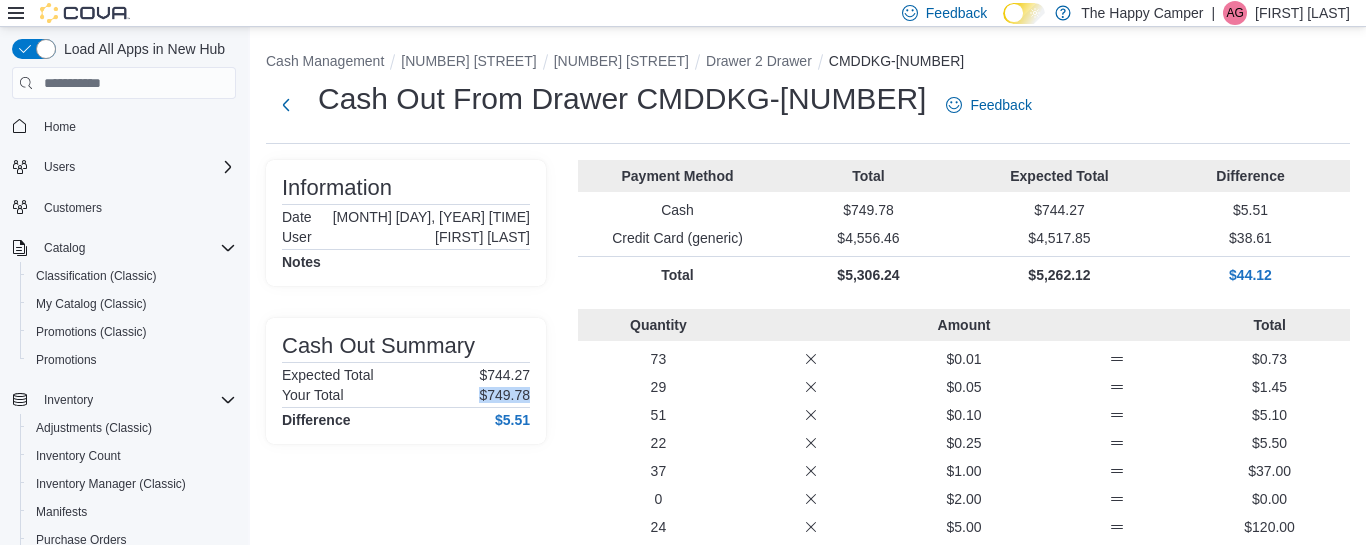 drag, startPoint x: 530, startPoint y: 398, endPoint x: 471, endPoint y: 397, distance: 59.008472 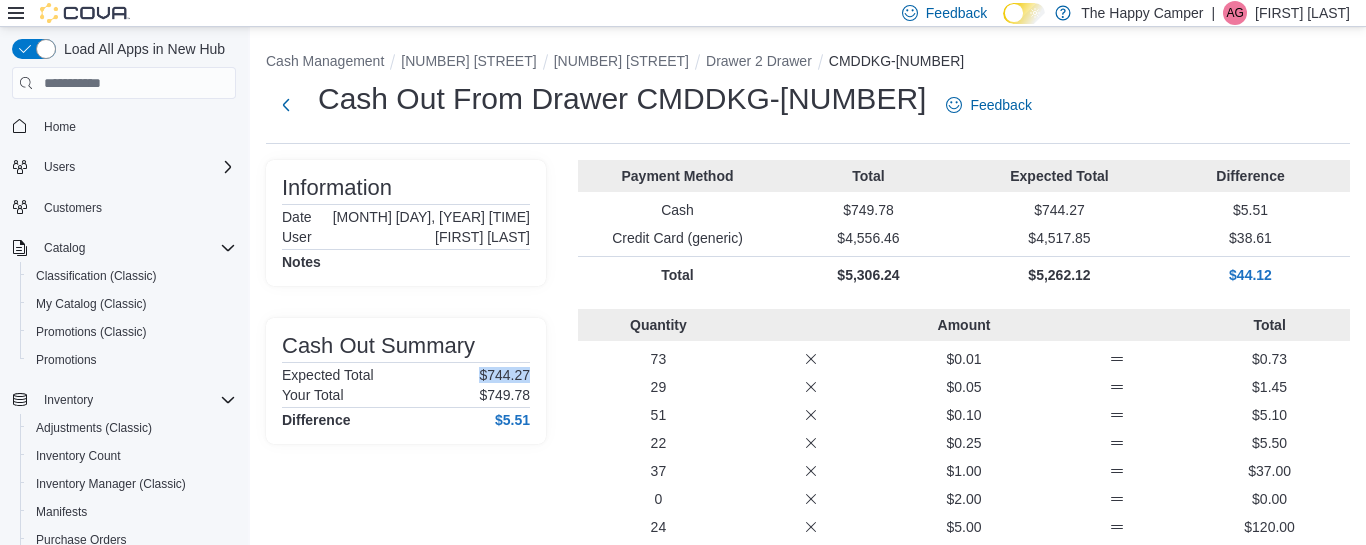 drag, startPoint x: 531, startPoint y: 378, endPoint x: 470, endPoint y: 377, distance: 61.008198 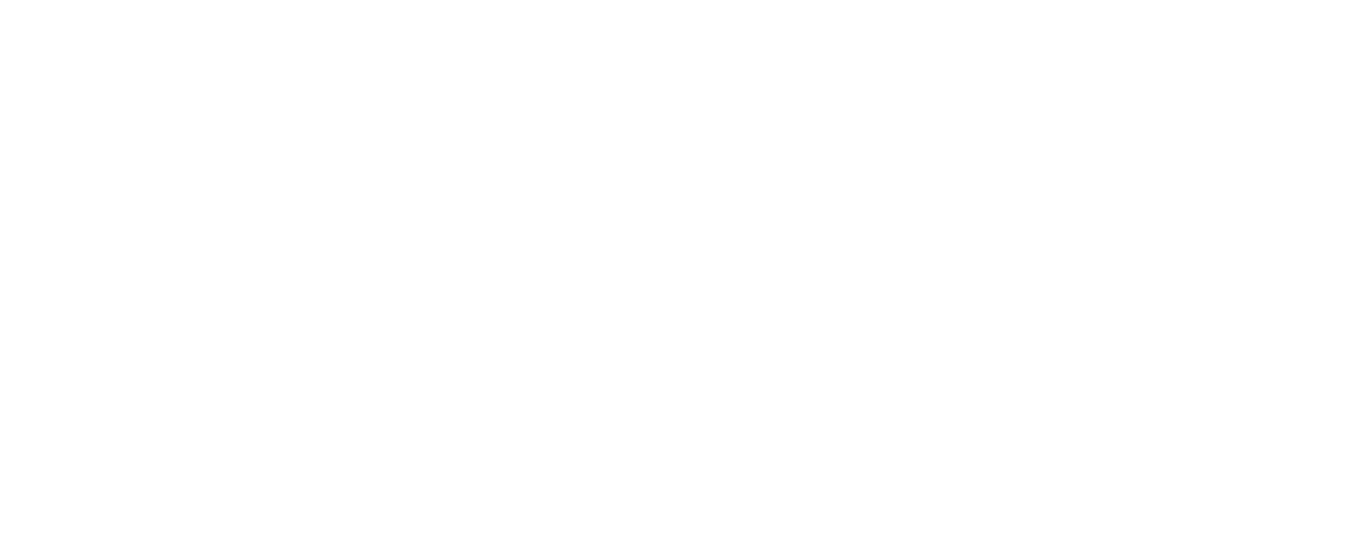 scroll, scrollTop: 0, scrollLeft: 0, axis: both 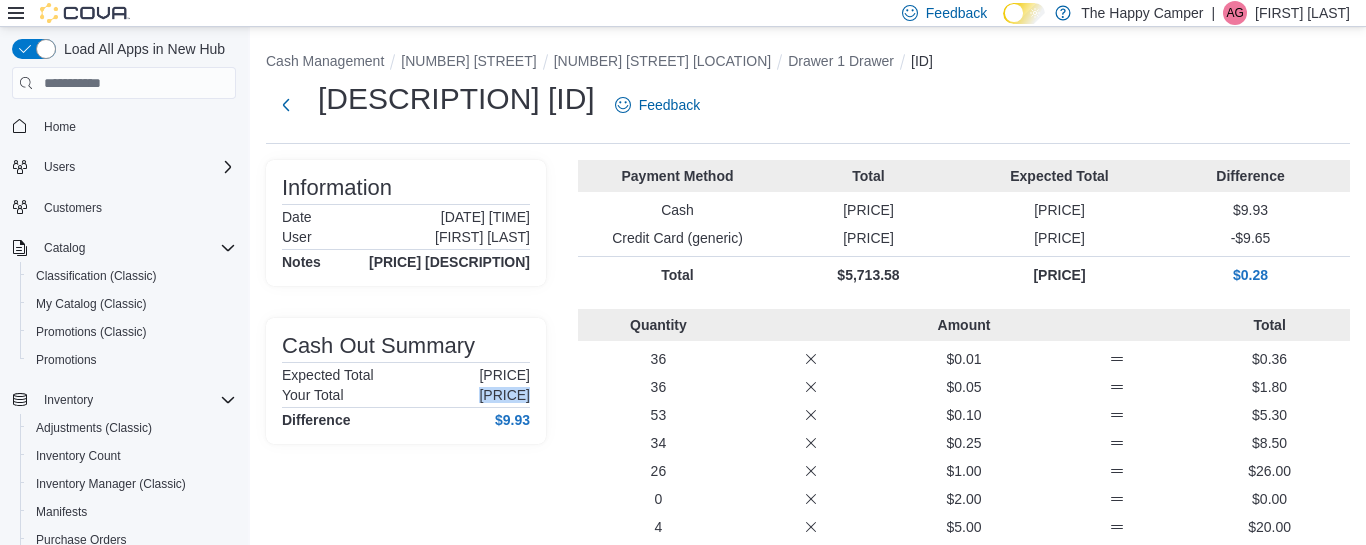drag, startPoint x: 541, startPoint y: 407, endPoint x: 463, endPoint y: 411, distance: 78.10249 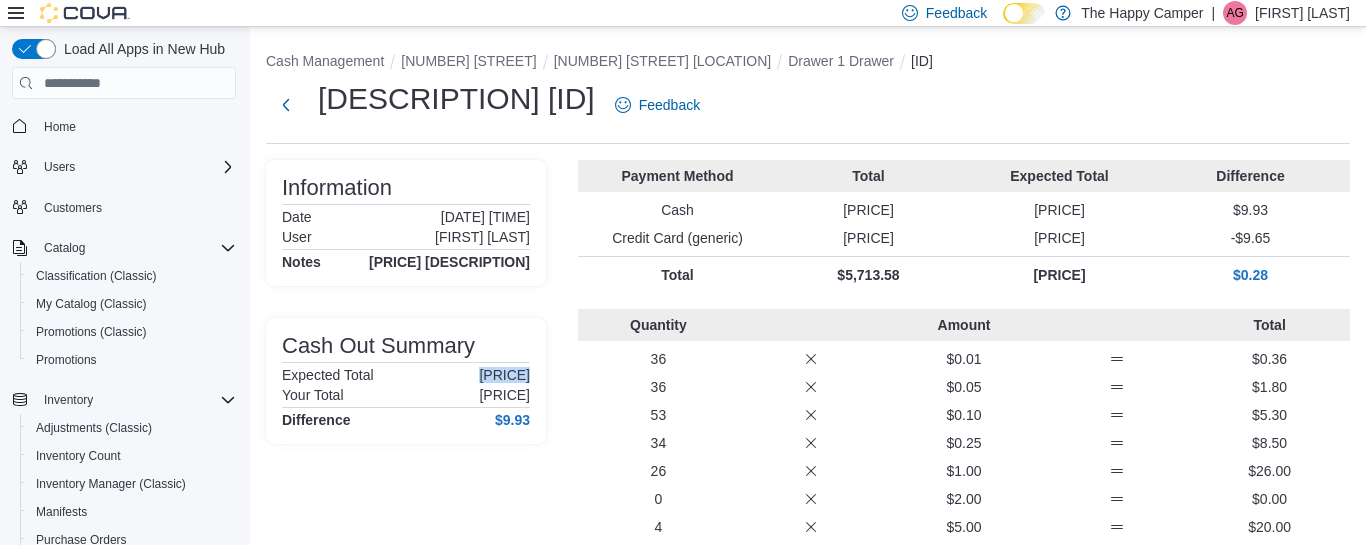 drag, startPoint x: 544, startPoint y: 385, endPoint x: 470, endPoint y: 391, distance: 74.24284 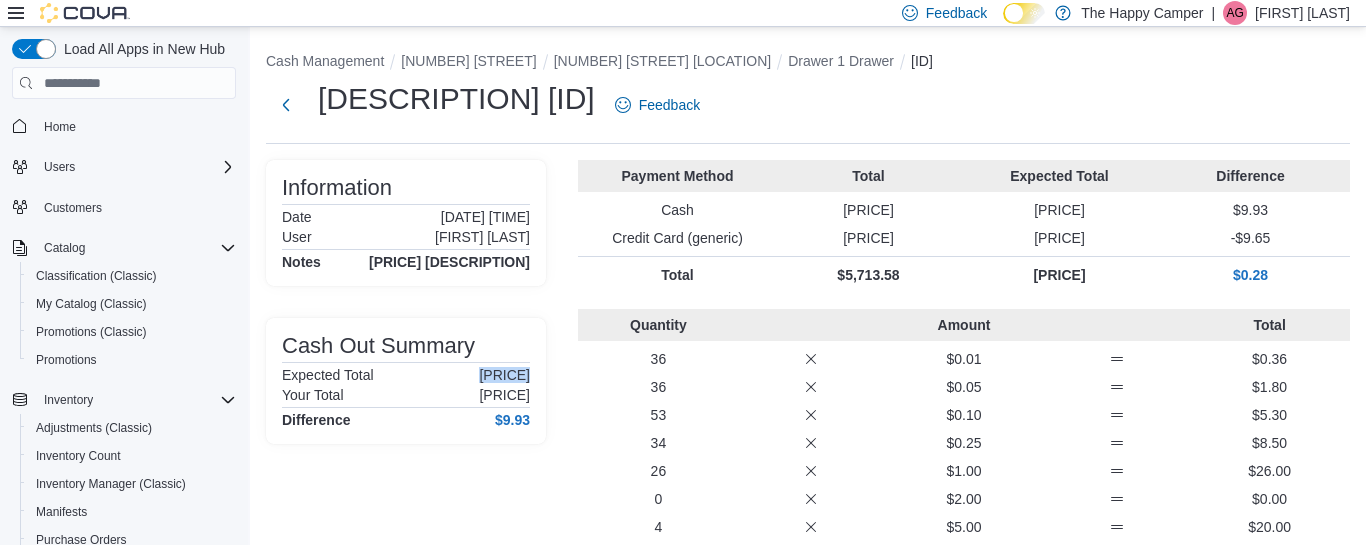 drag, startPoint x: 382, startPoint y: 288, endPoint x: 275, endPoint y: 256, distance: 111.68259 